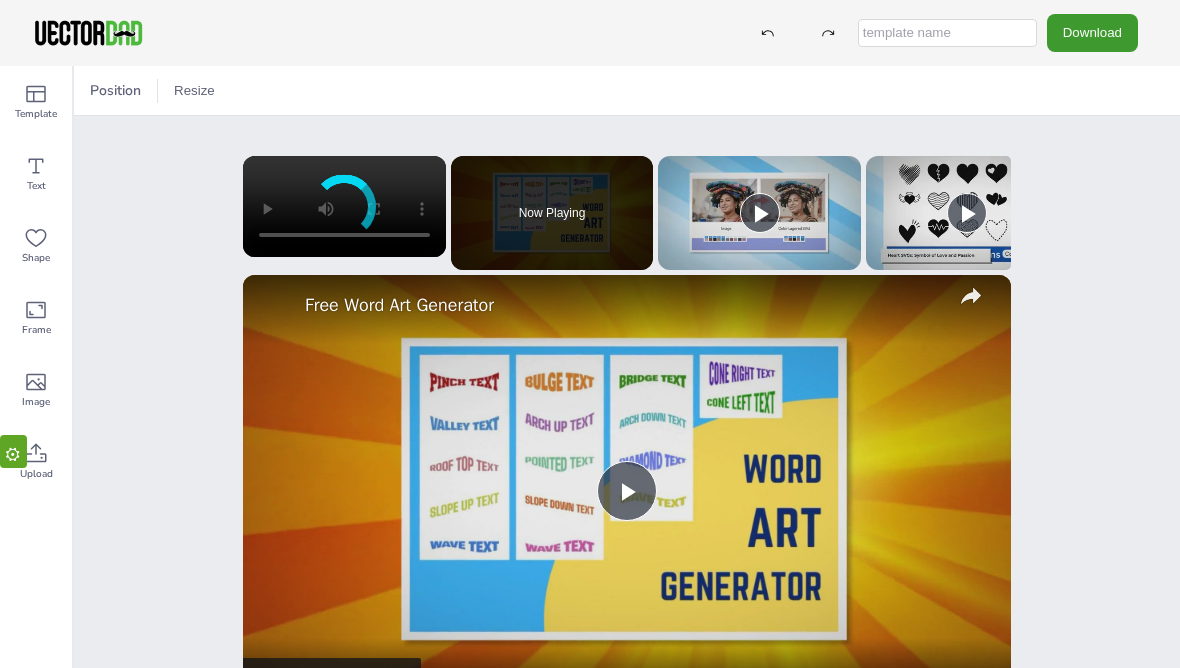 scroll, scrollTop: 0, scrollLeft: 0, axis: both 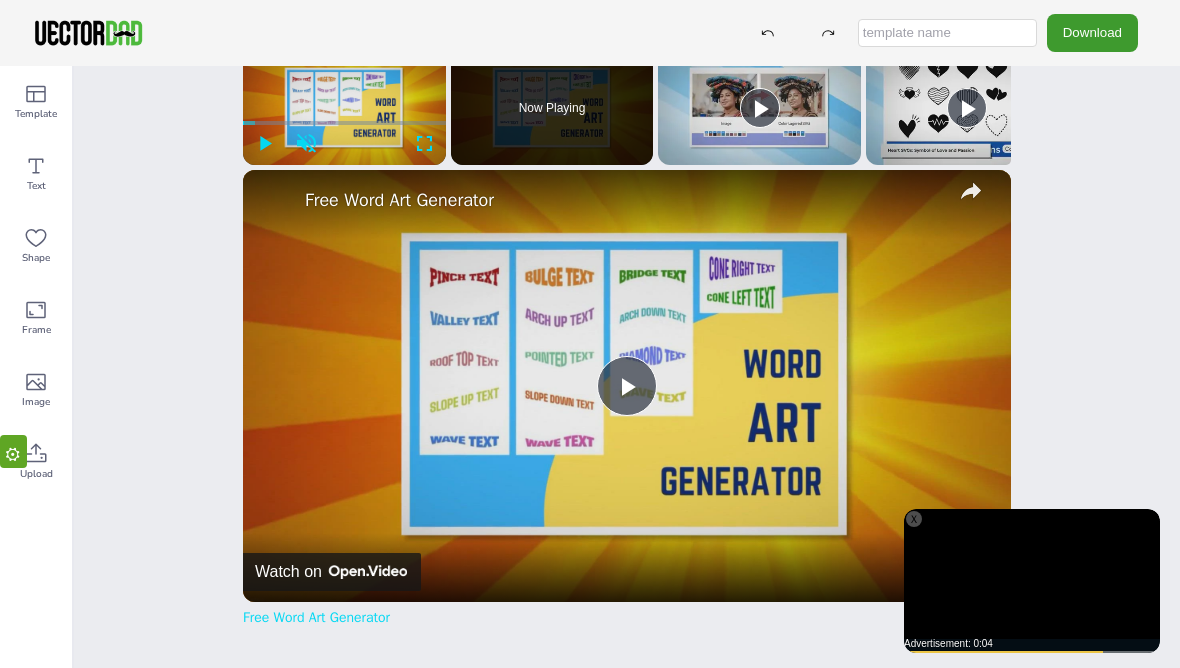 click on "Free Word Art Generator" at bounding box center (316, 617) 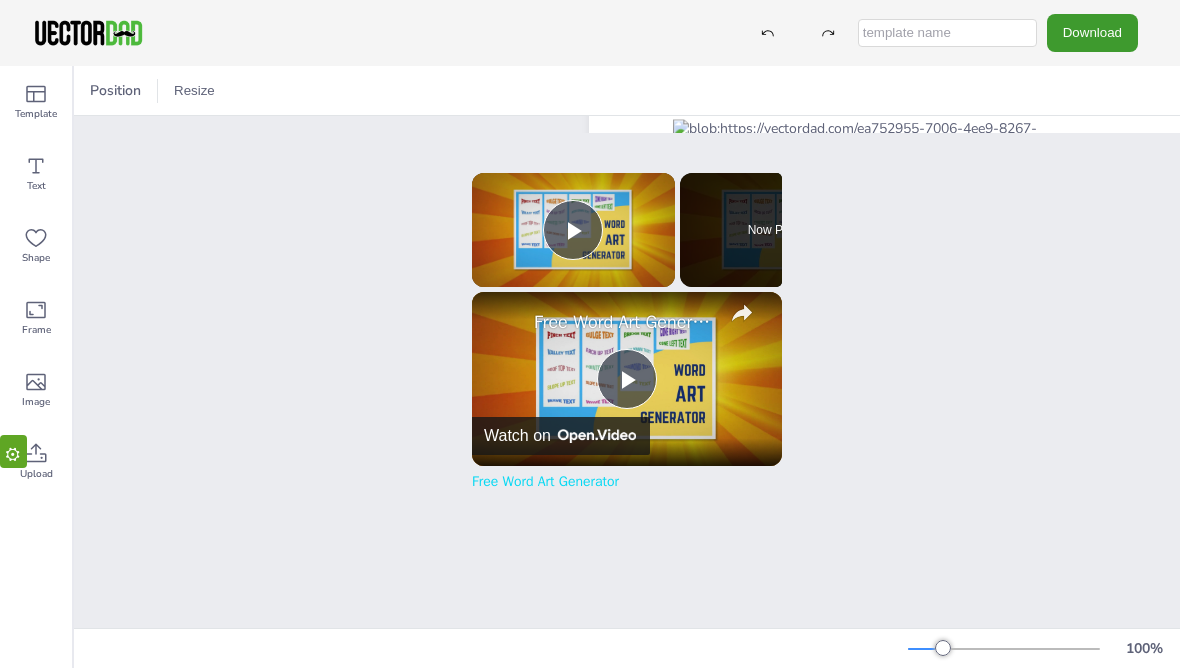 scroll, scrollTop: 0, scrollLeft: 0, axis: both 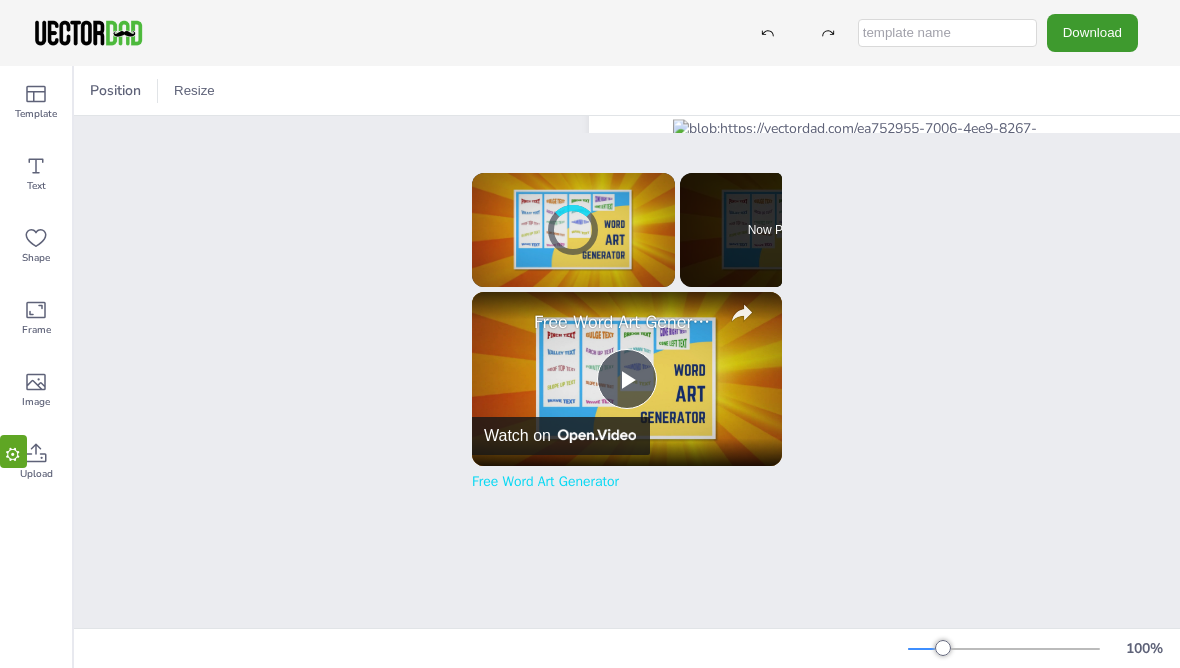 click on "Position Resize" at bounding box center (627, 90) 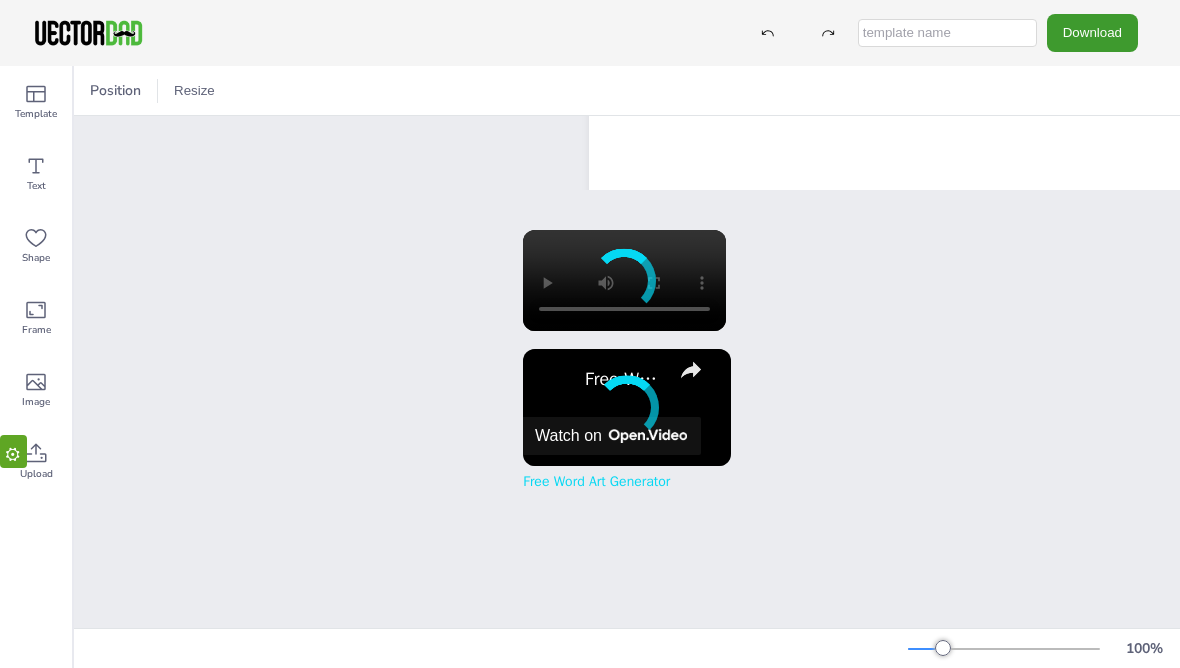 scroll, scrollTop: 0, scrollLeft: 0, axis: both 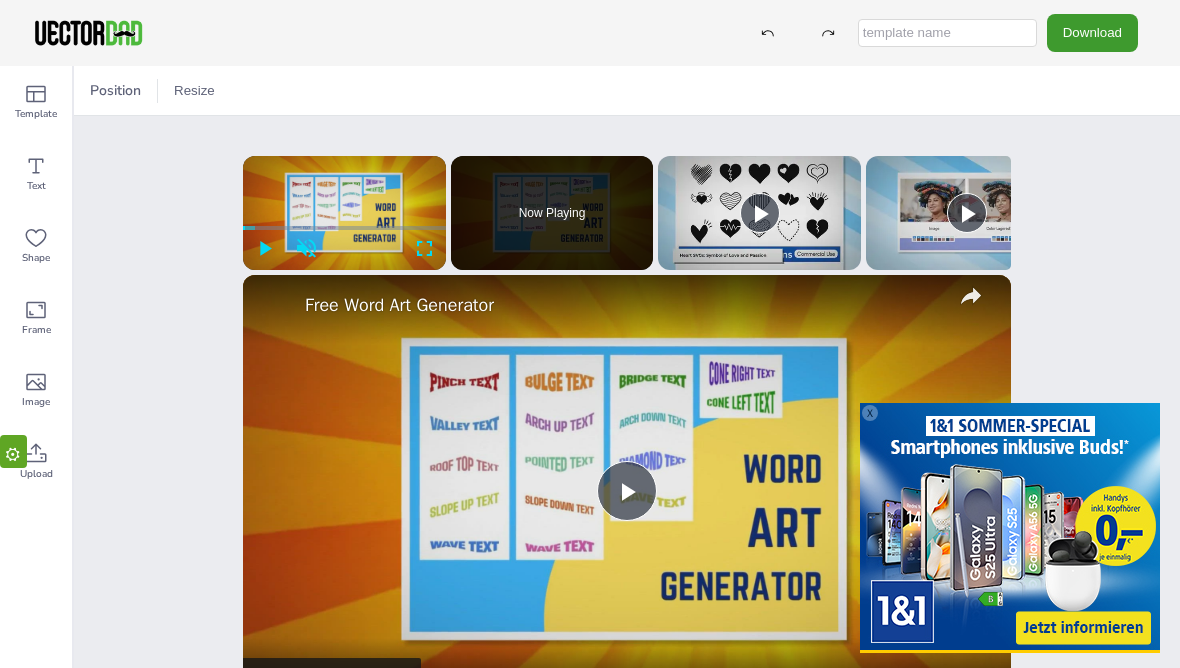 click at bounding box center (1010, 528) 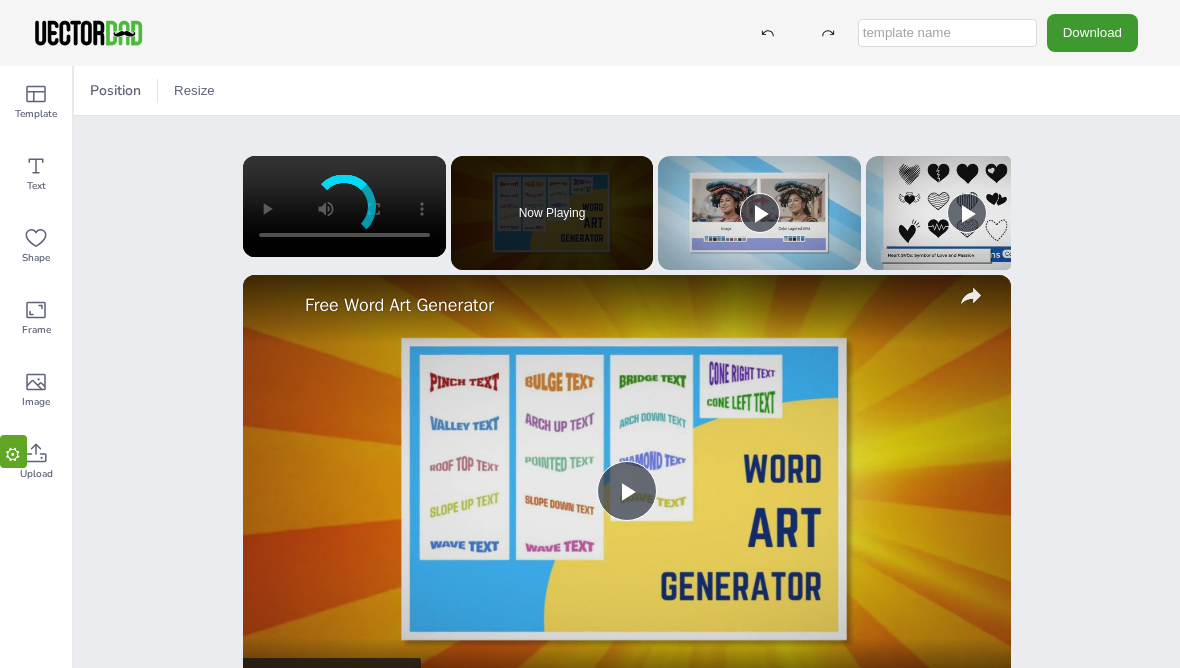 scroll, scrollTop: 0, scrollLeft: 0, axis: both 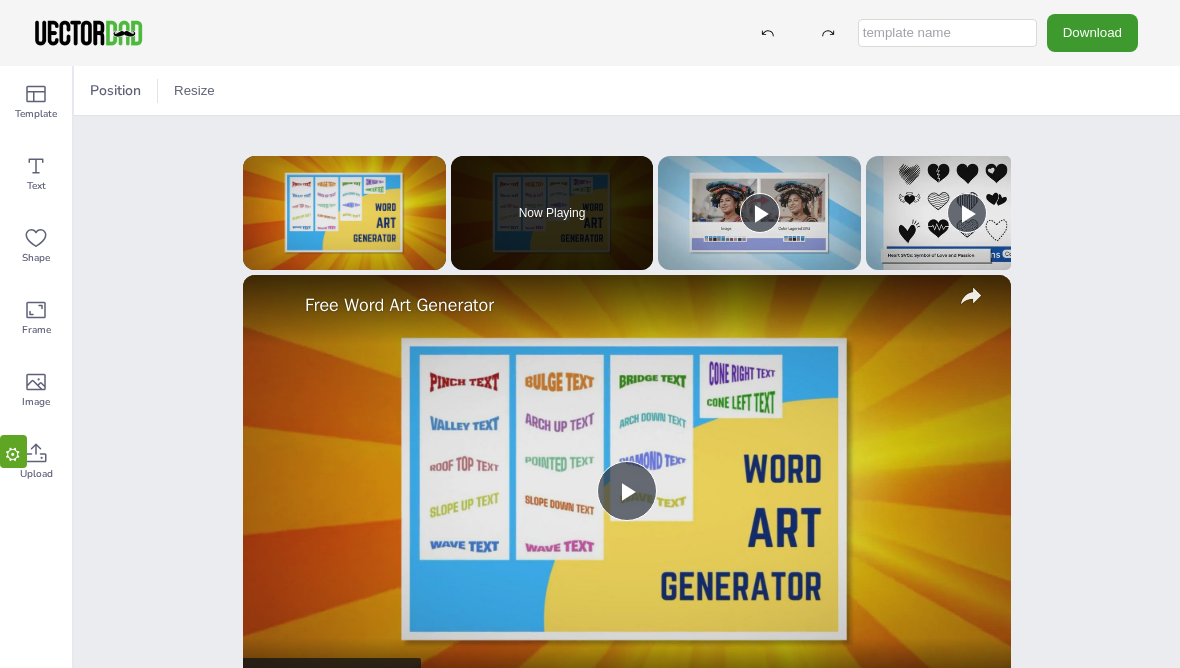 click at bounding box center [947, 33] 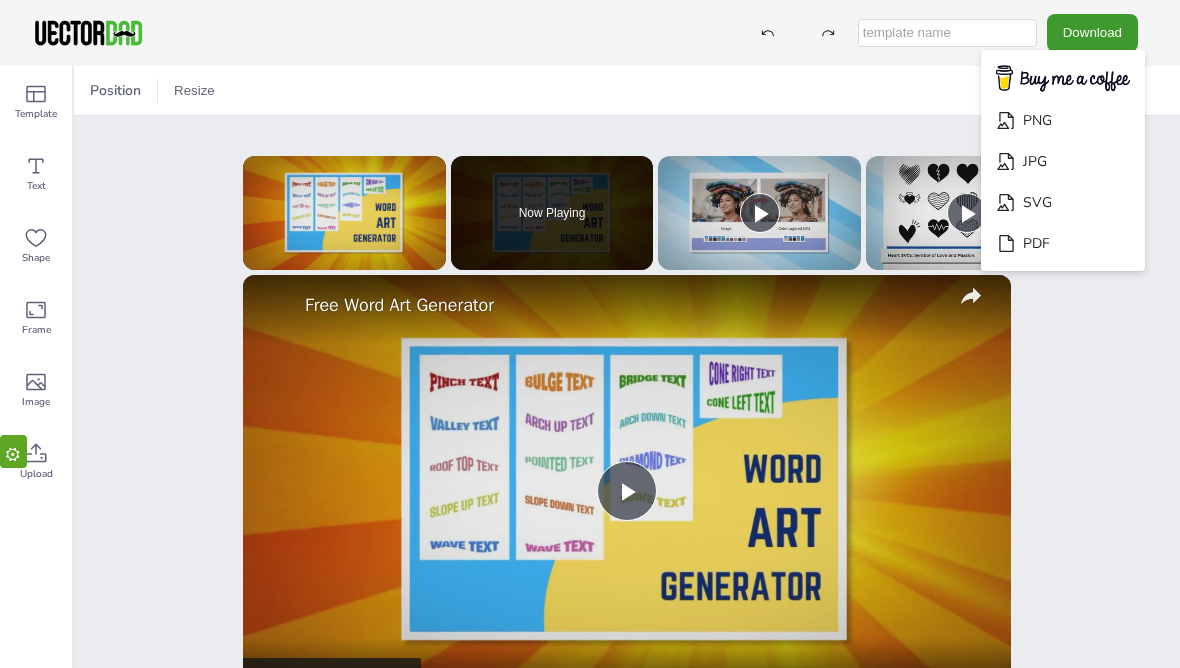 click on "PNG" at bounding box center [1063, 120] 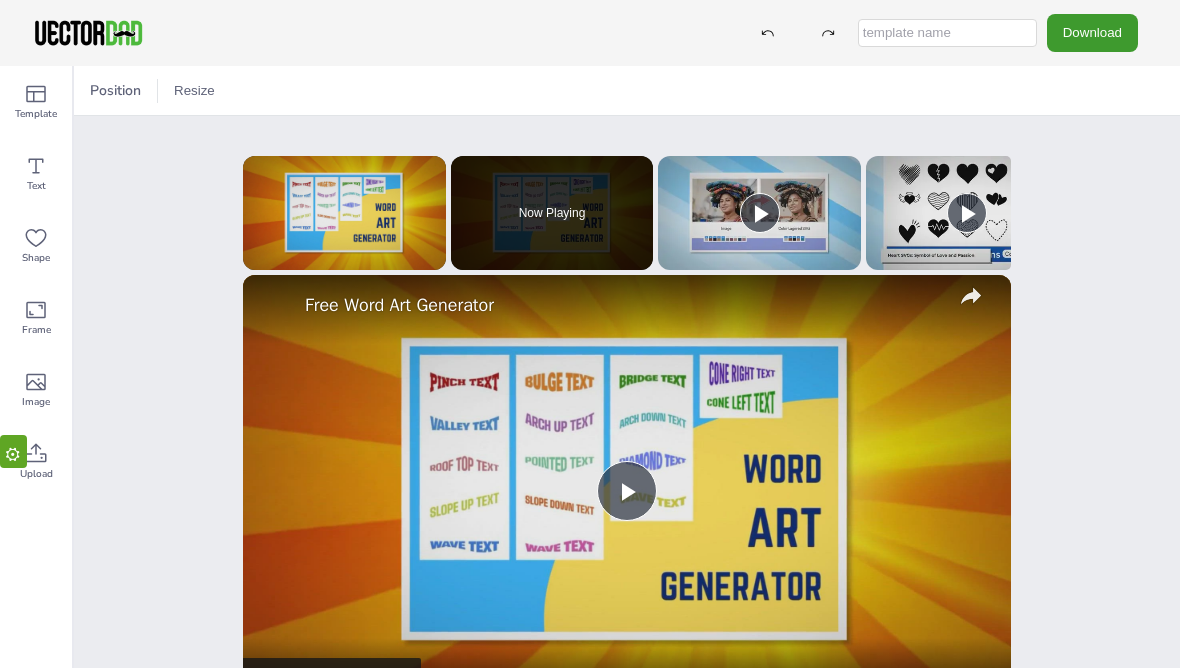 scroll, scrollTop: 0, scrollLeft: 0, axis: both 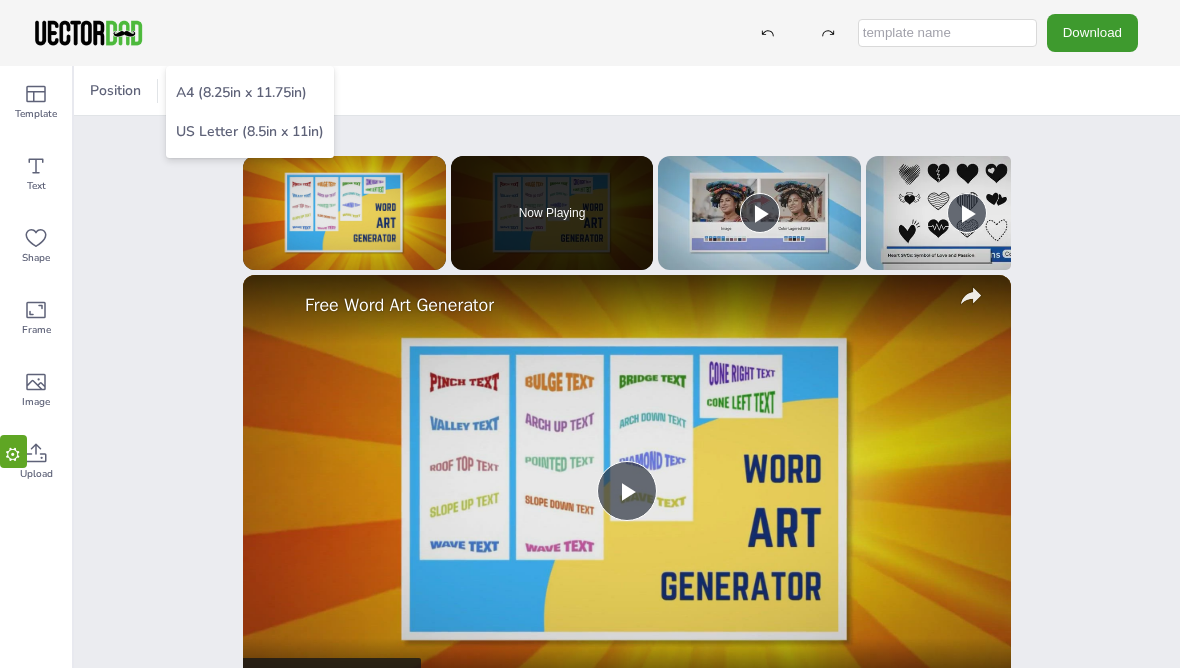 click on "Position" at bounding box center [115, 90] 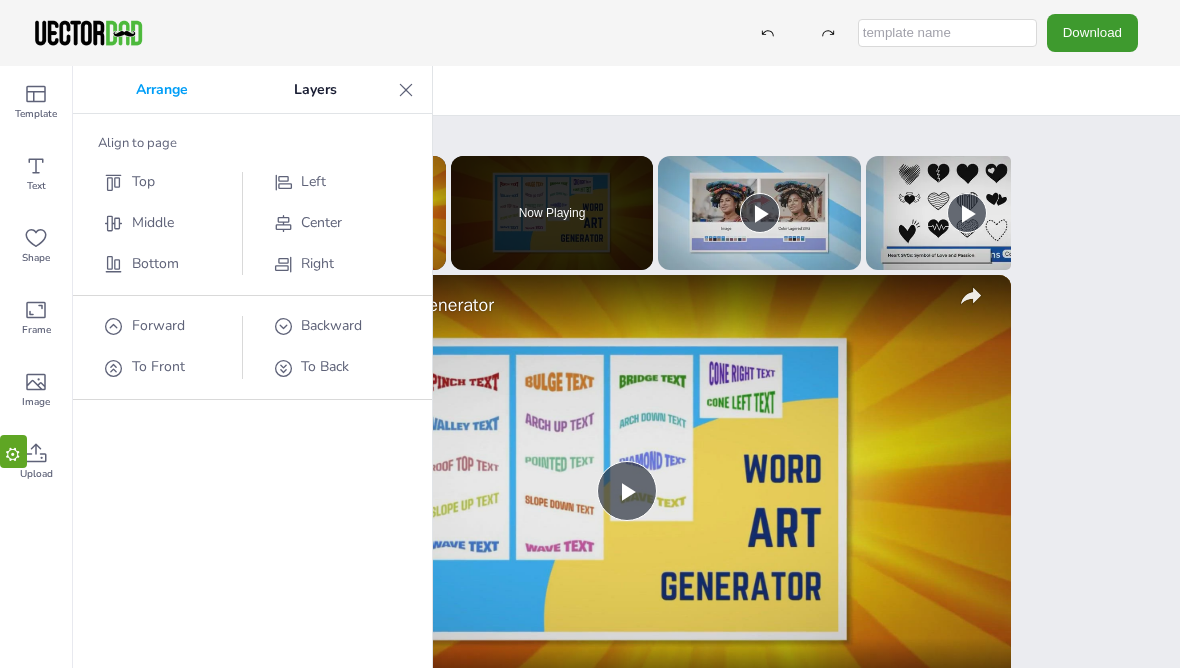 click at bounding box center (406, 90) 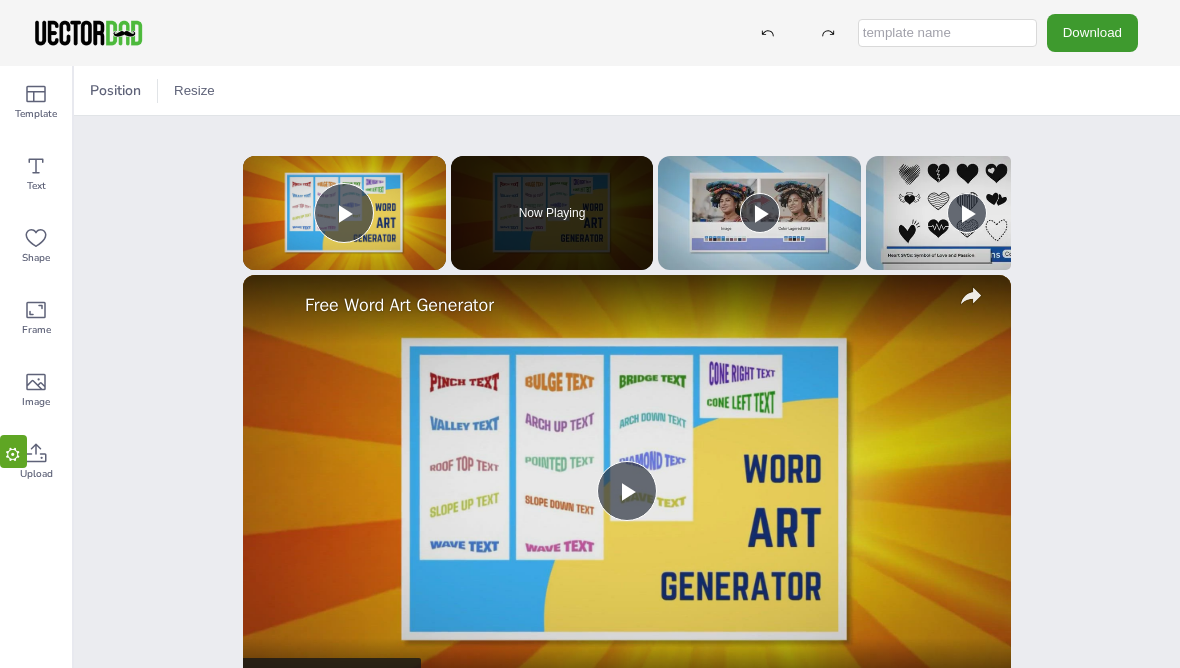 scroll, scrollTop: 0, scrollLeft: 0, axis: both 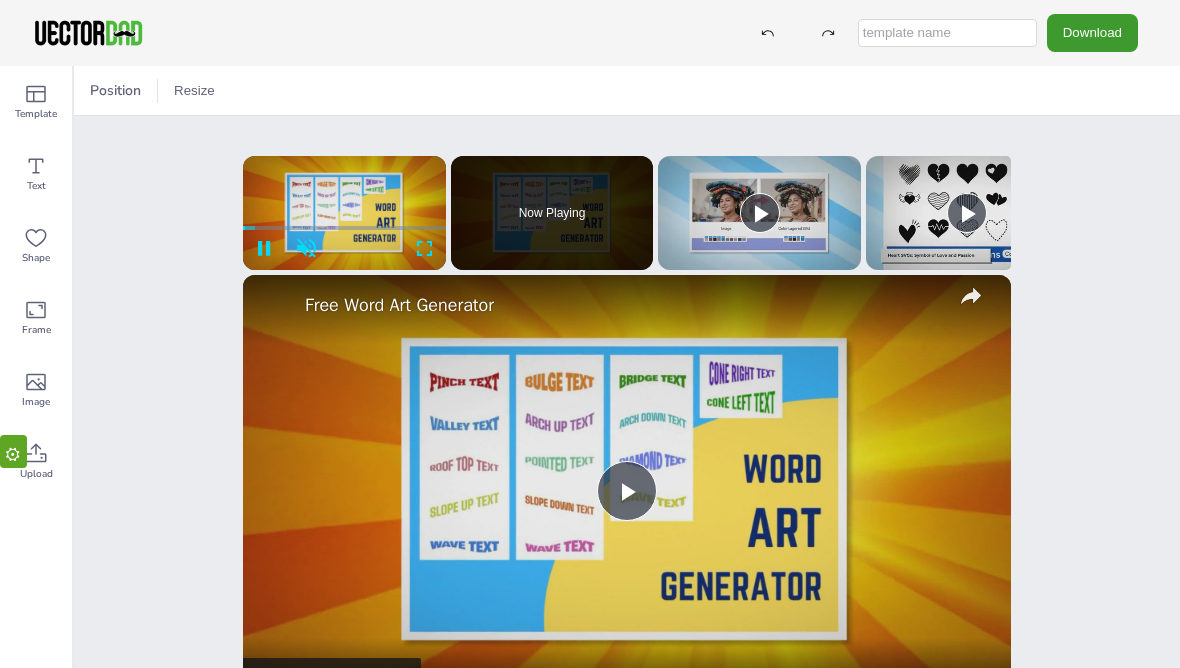 click 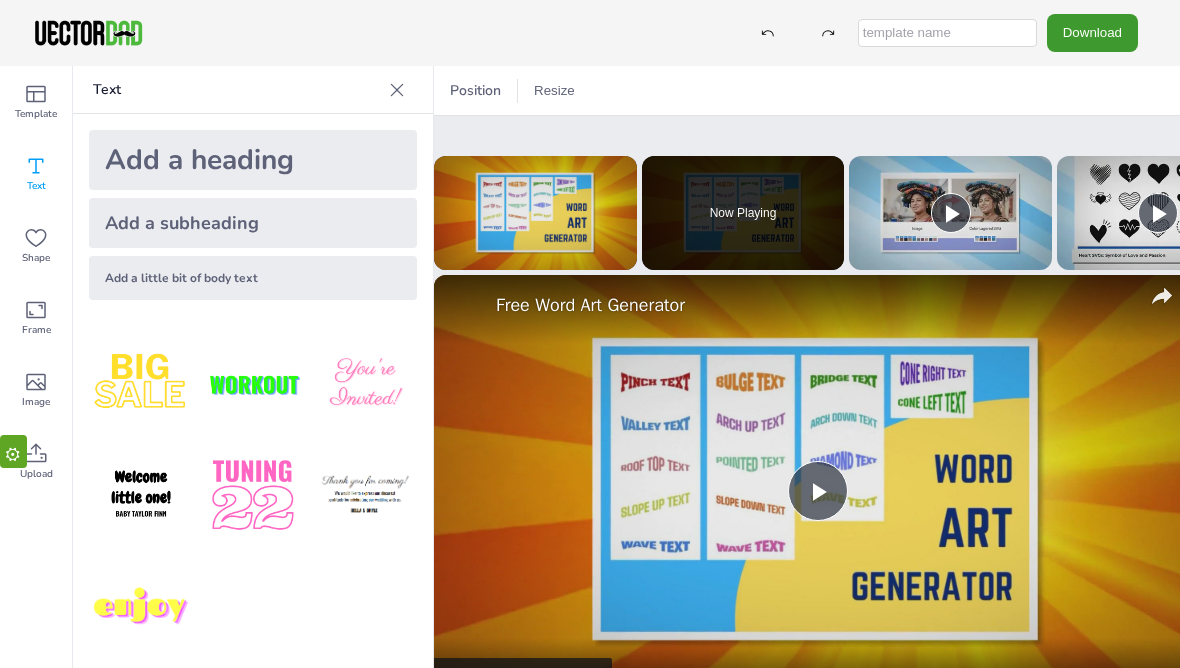 click on "Shape" at bounding box center [36, 246] 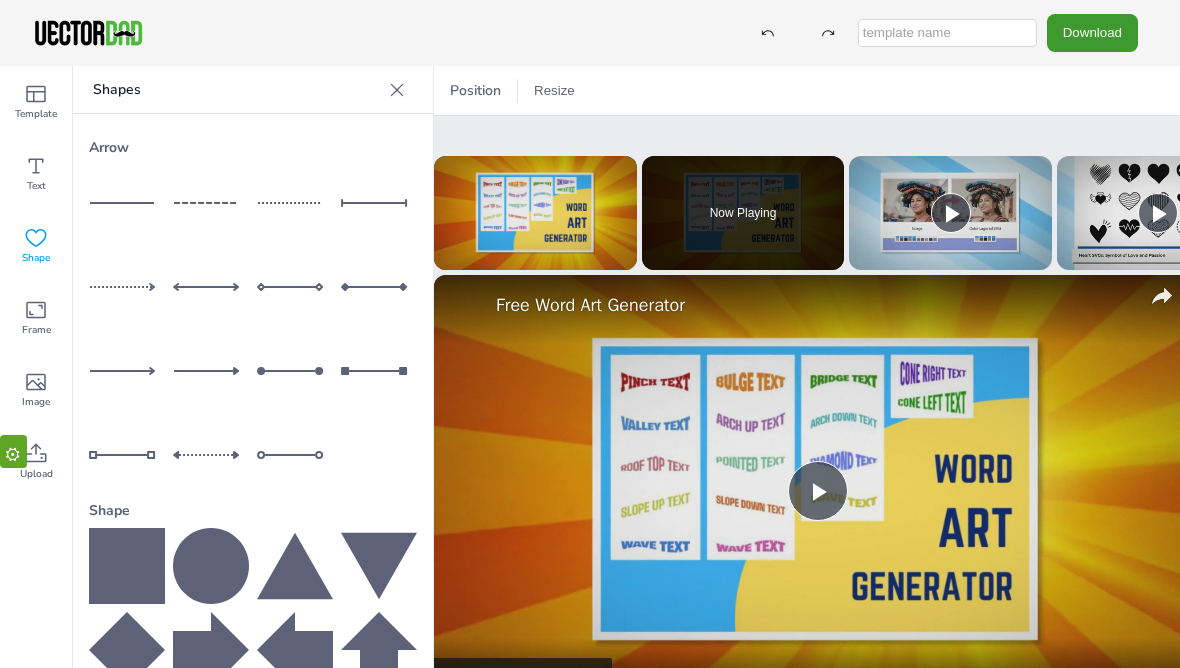 click 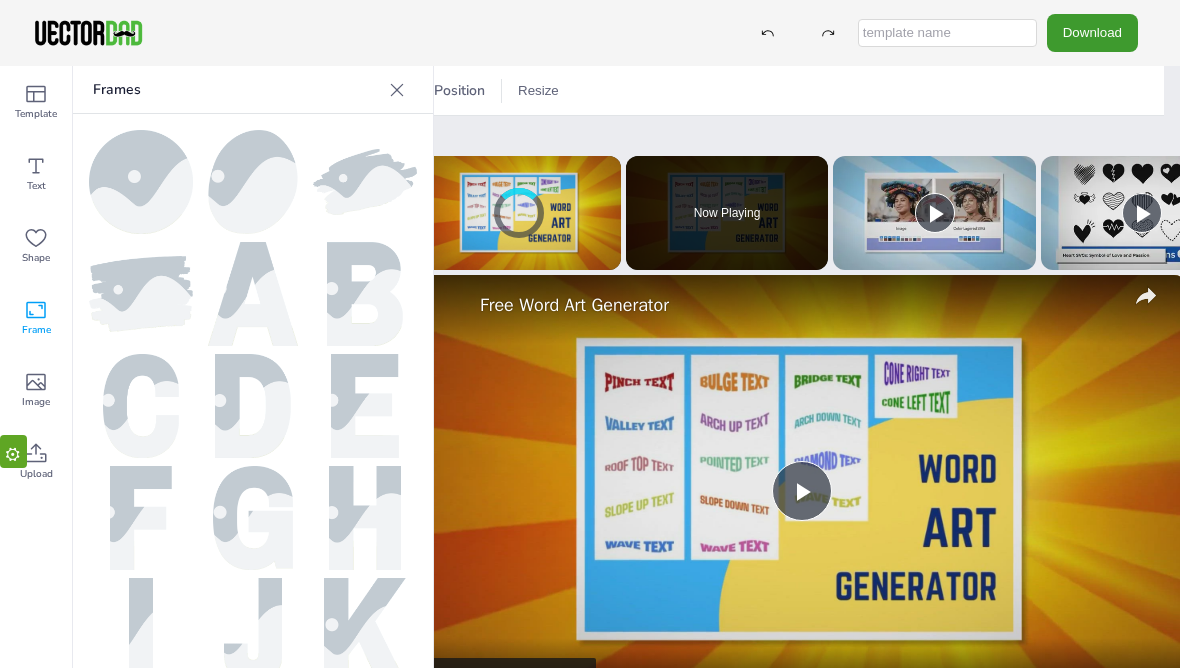 scroll, scrollTop: 0, scrollLeft: 17, axis: horizontal 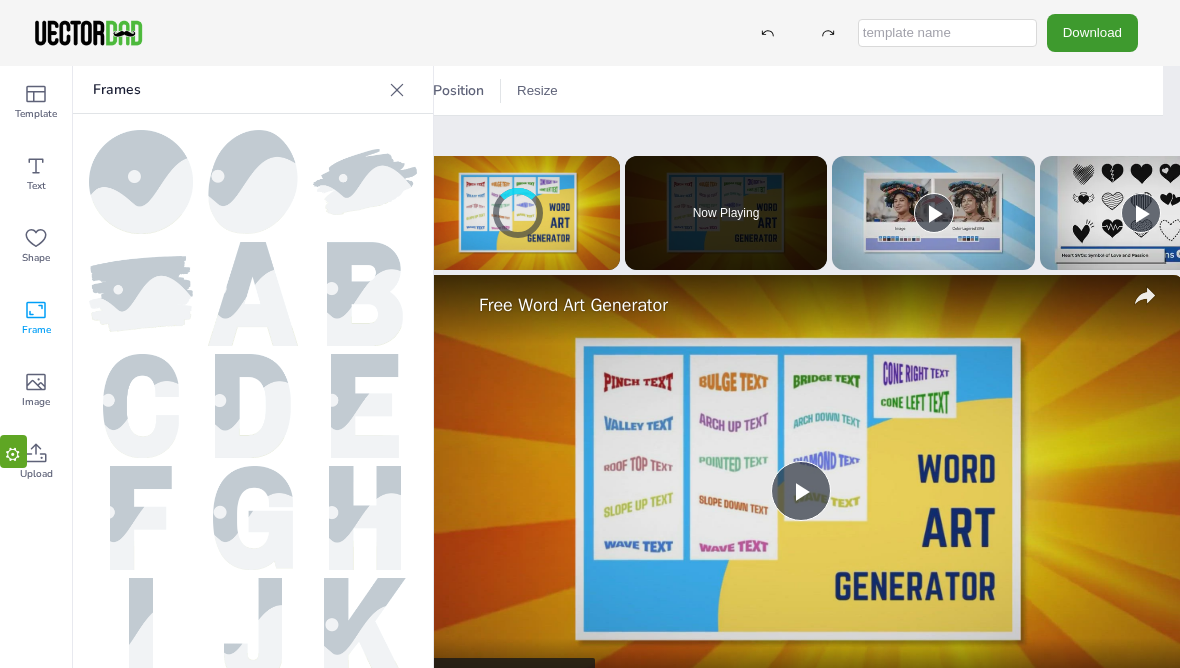click at bounding box center [599, 249] 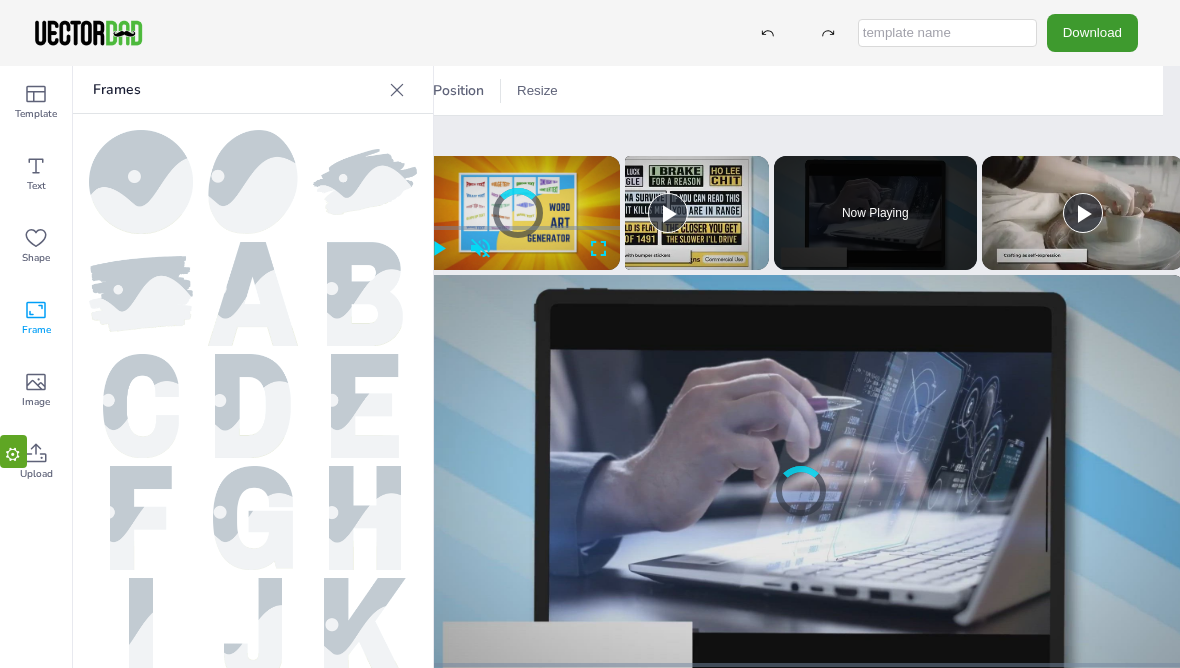scroll, scrollTop: 0, scrollLeft: 1512, axis: horizontal 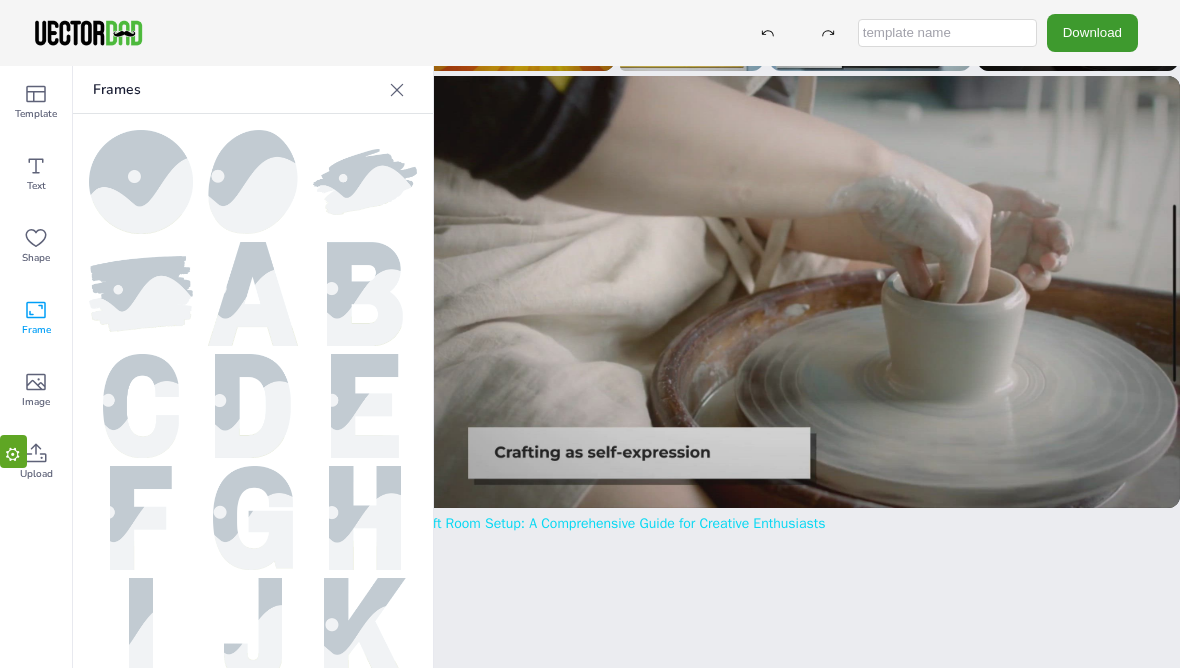 click on "Craft Room Setup: A Comprehensive Guide for Creative Enthusiasts" at bounding box center (619, 523) 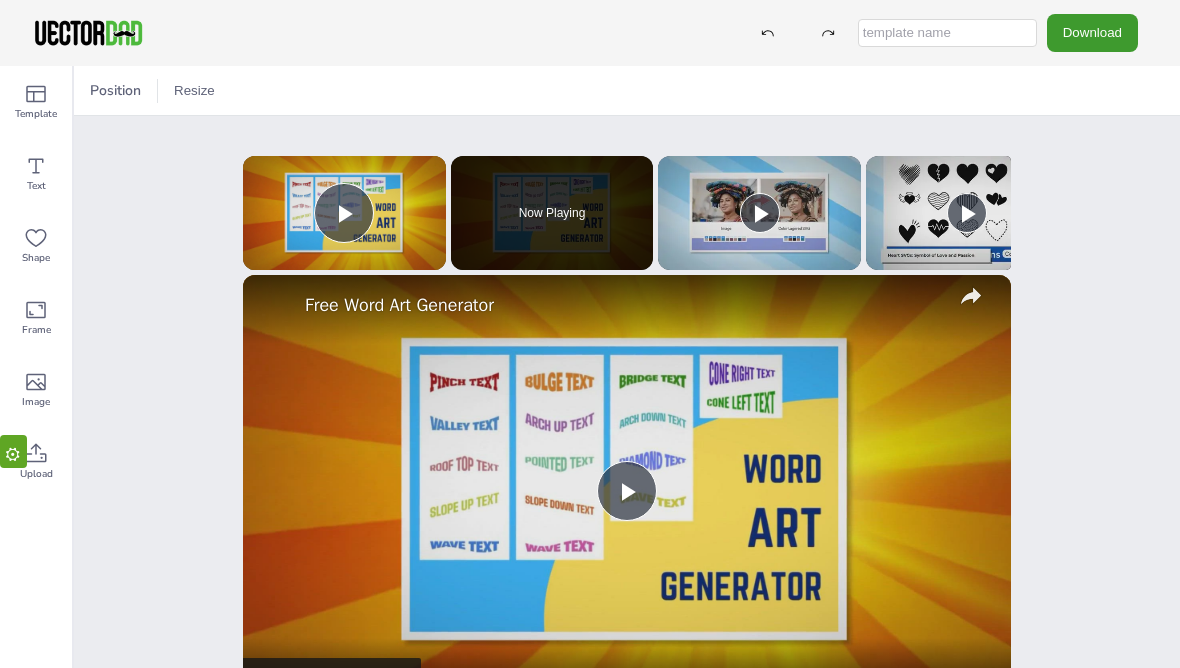 scroll, scrollTop: 0, scrollLeft: 0, axis: both 